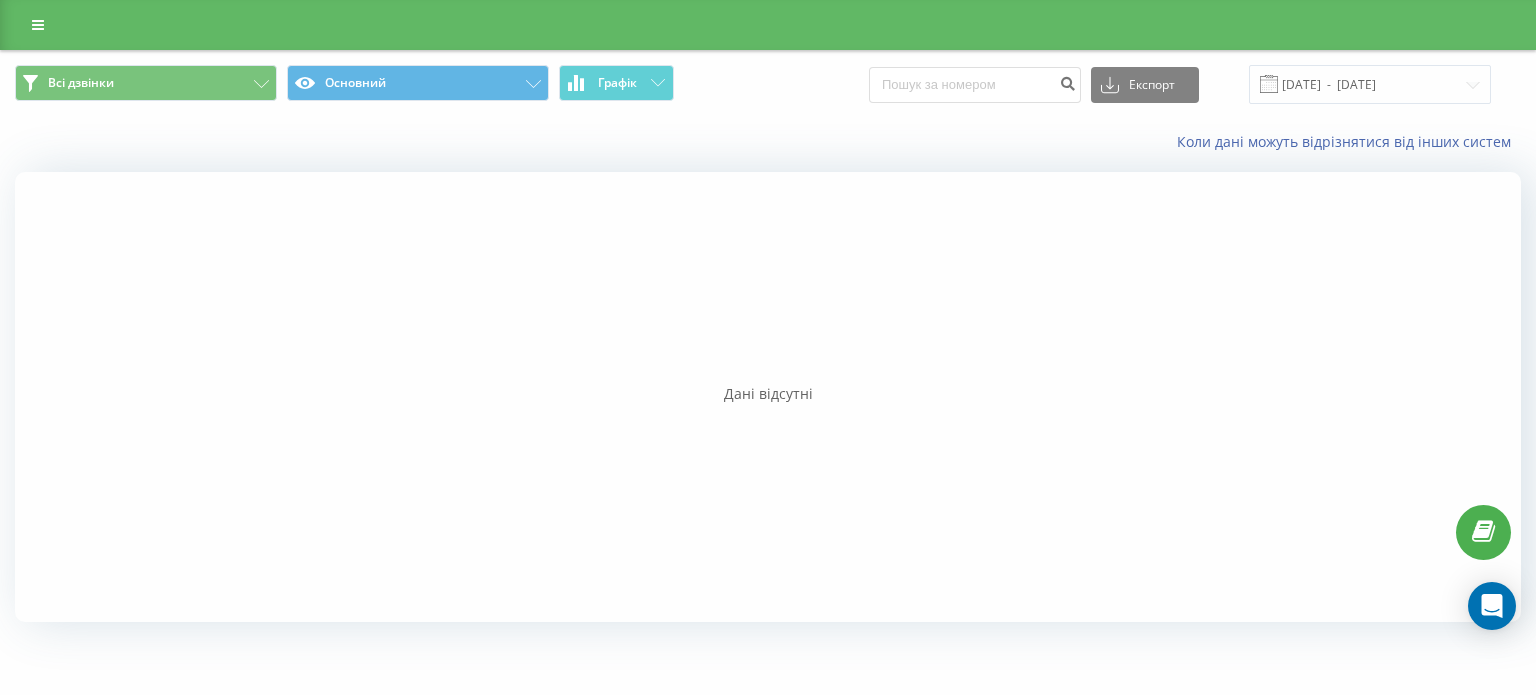 scroll, scrollTop: 0, scrollLeft: 0, axis: both 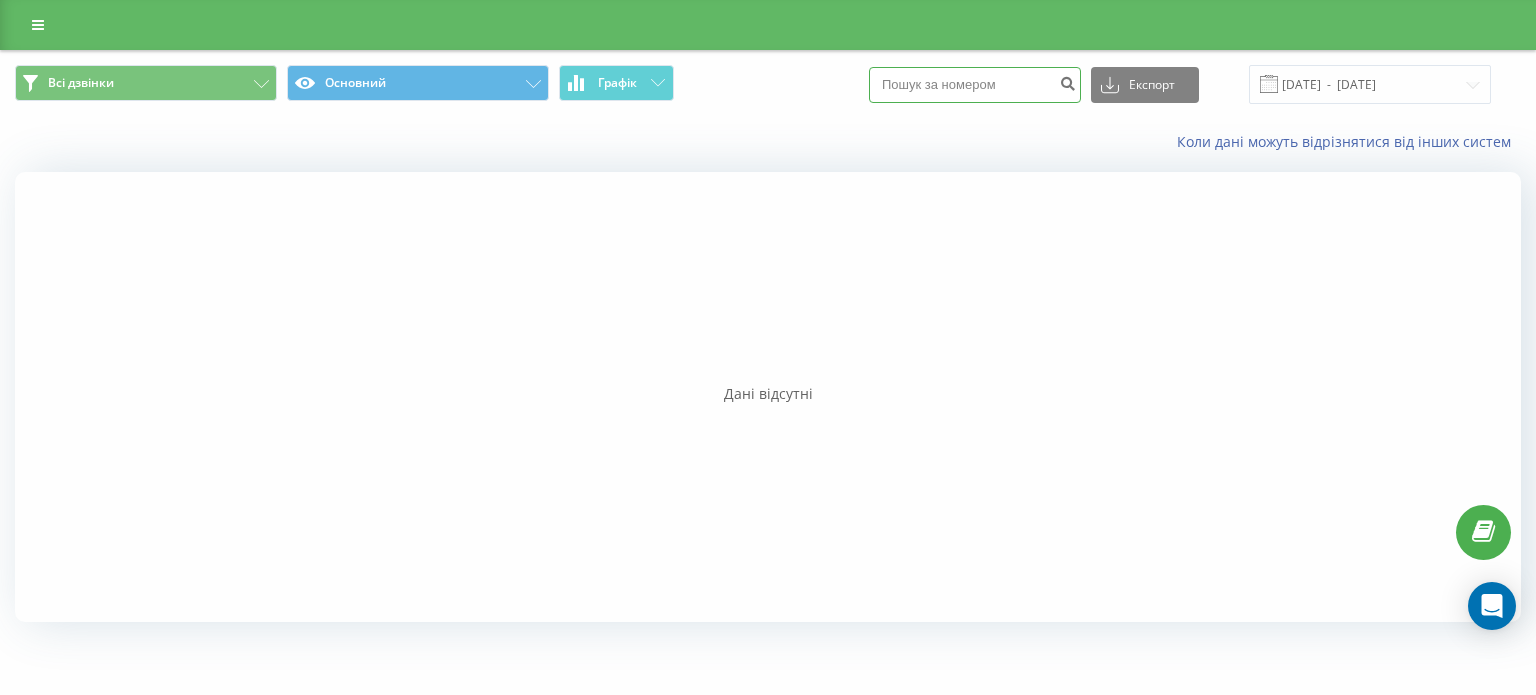 click at bounding box center (975, 85) 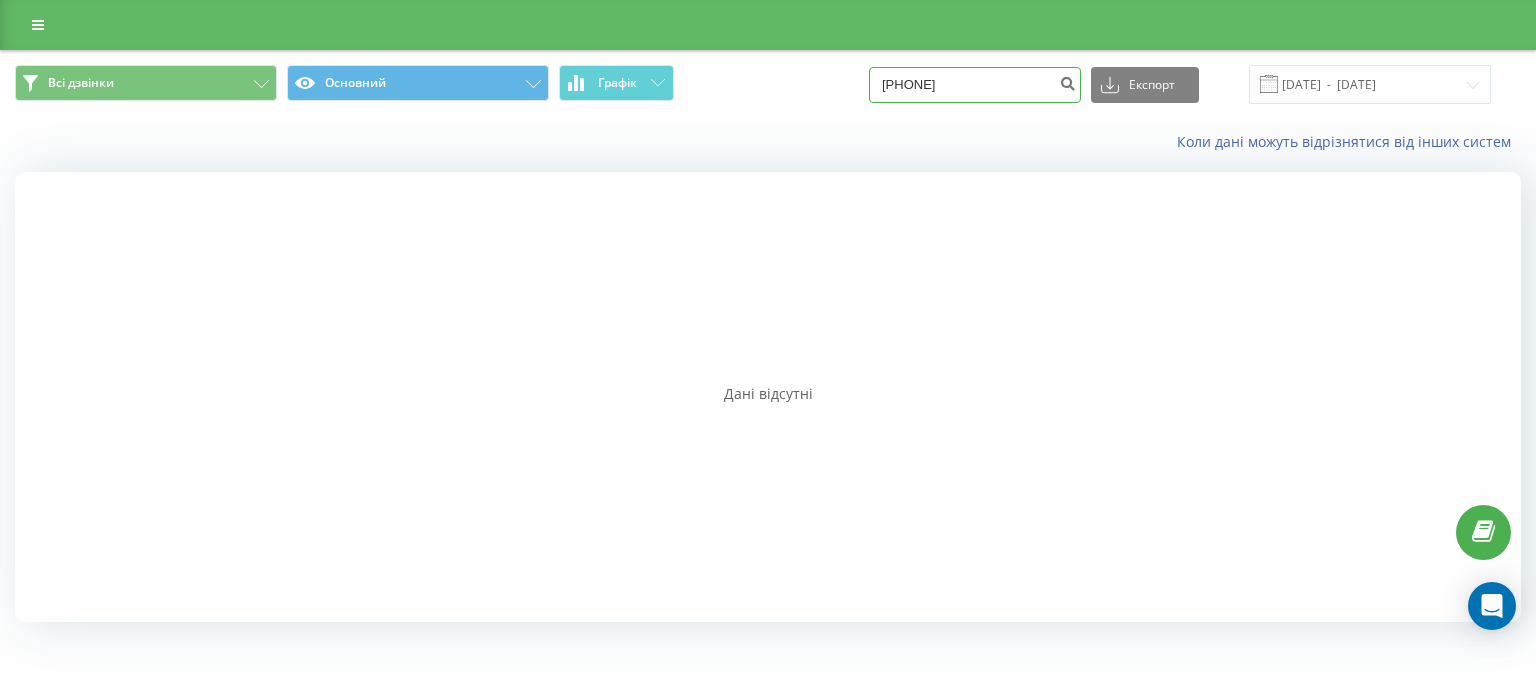 type on "+380 67 495 9730" 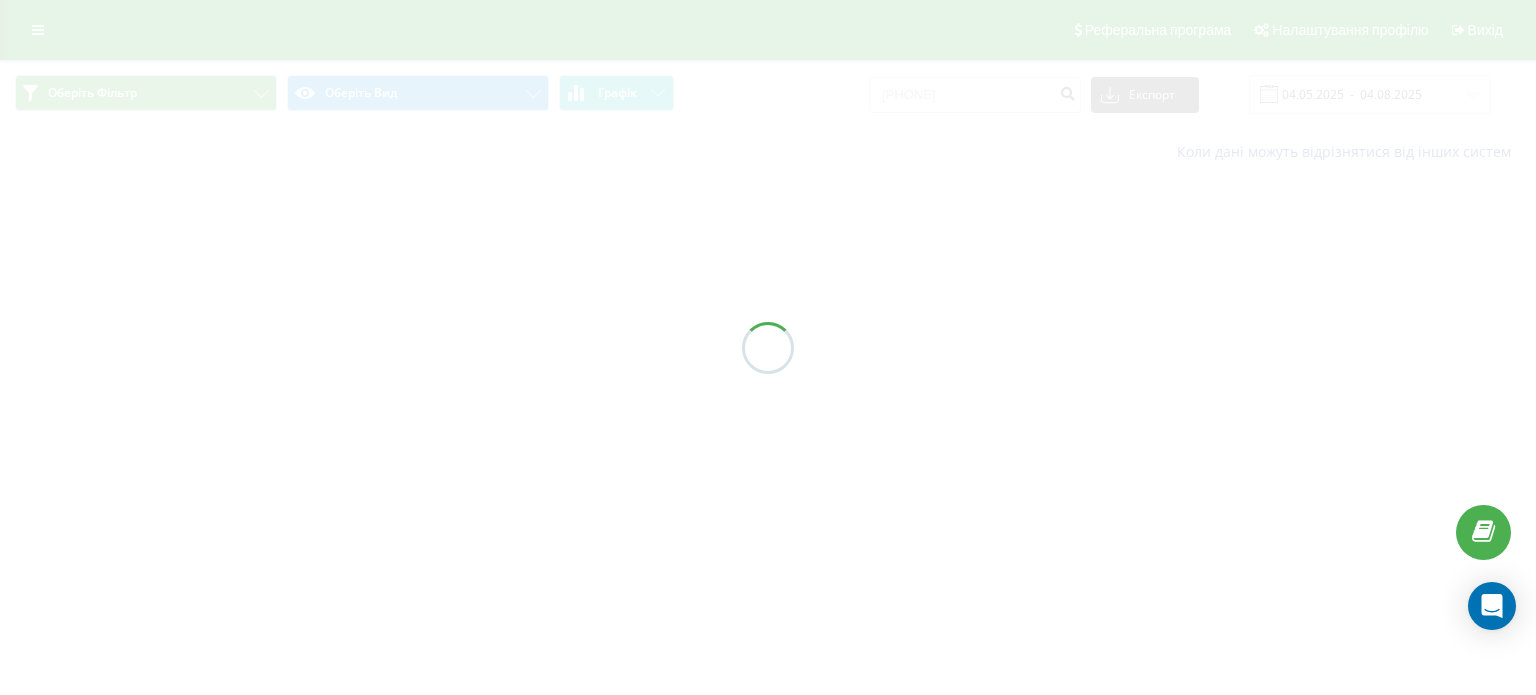 scroll, scrollTop: 0, scrollLeft: 0, axis: both 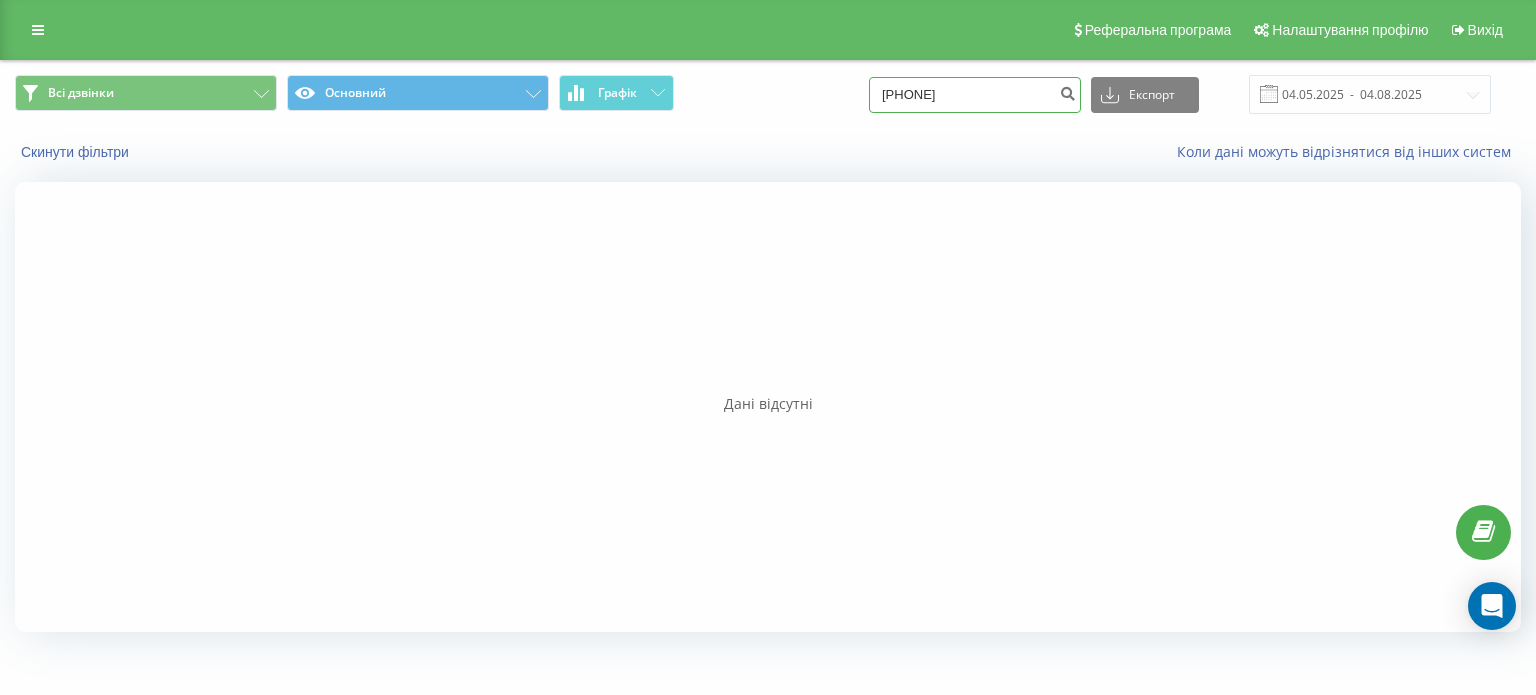 click on "+380674959730" at bounding box center (975, 95) 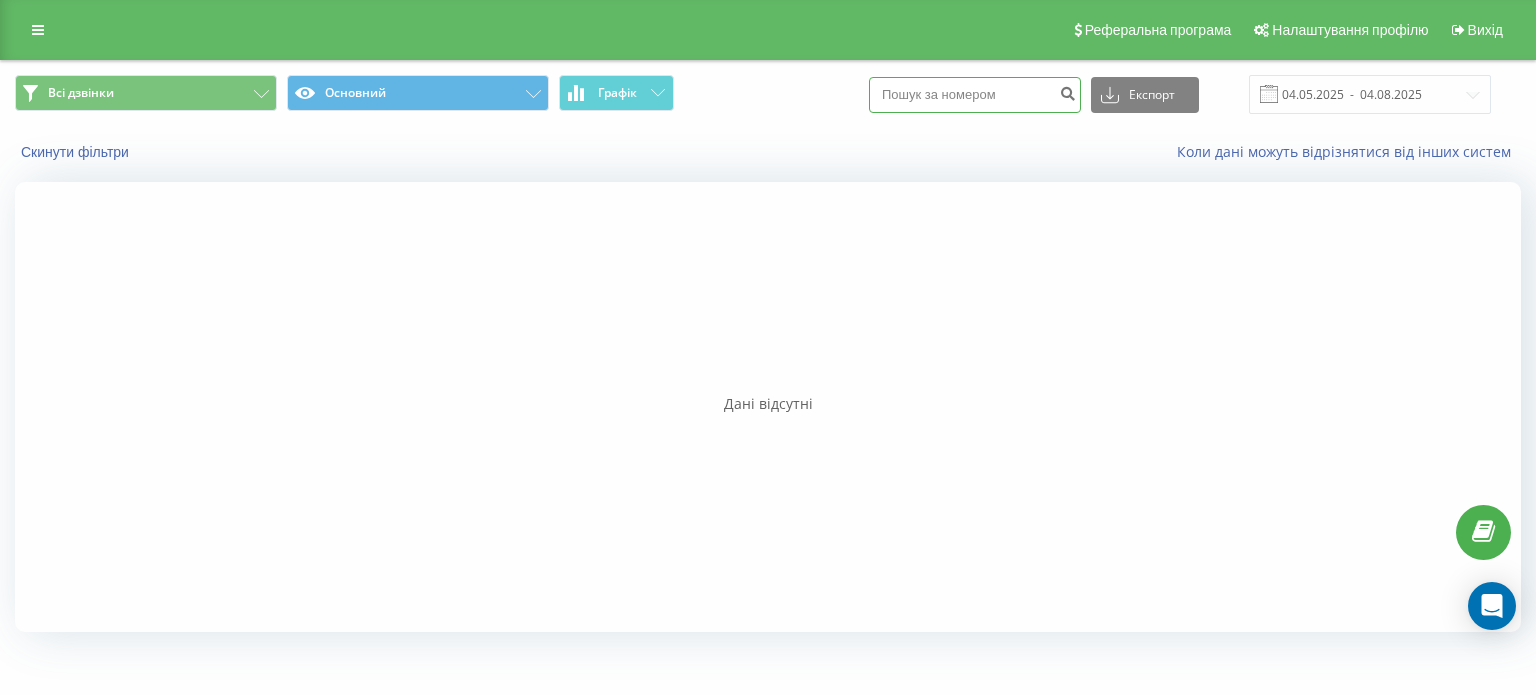 click at bounding box center [975, 95] 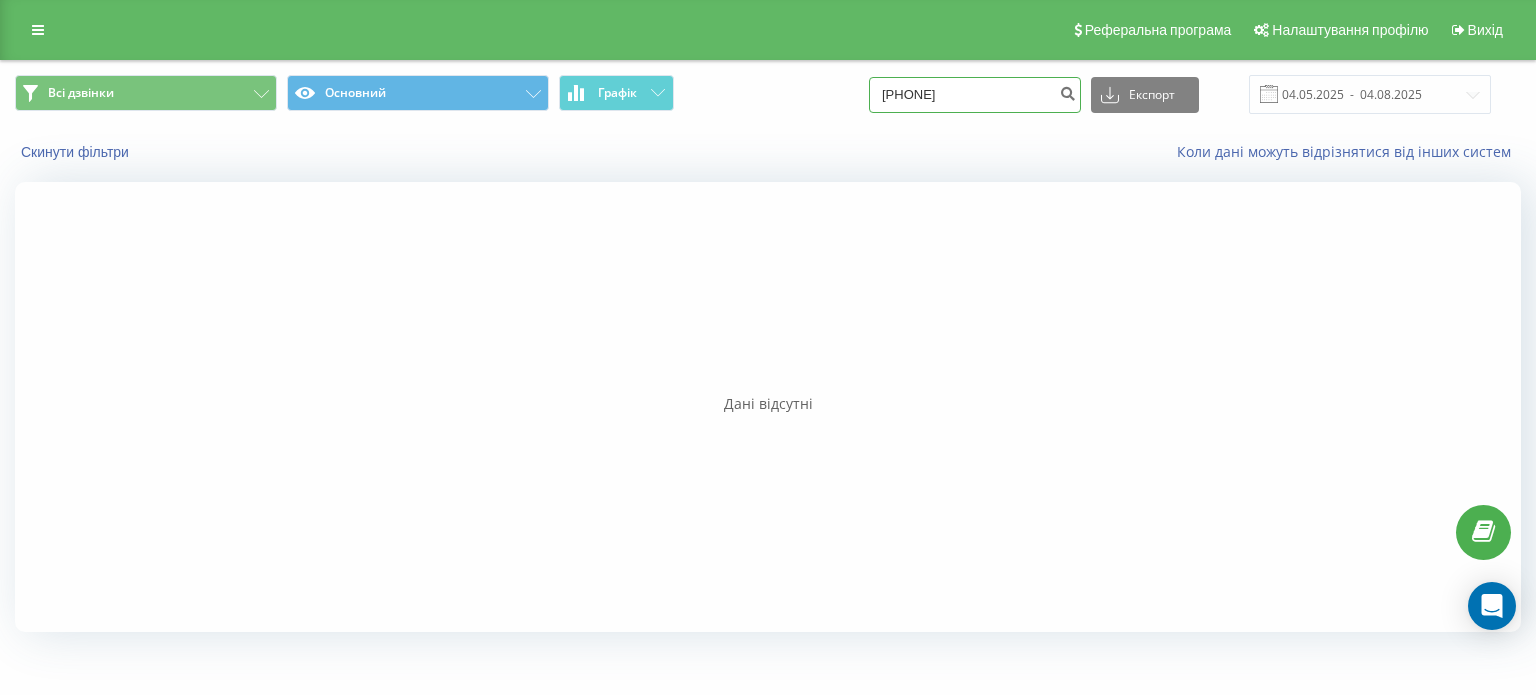 type on "[PHONE]" 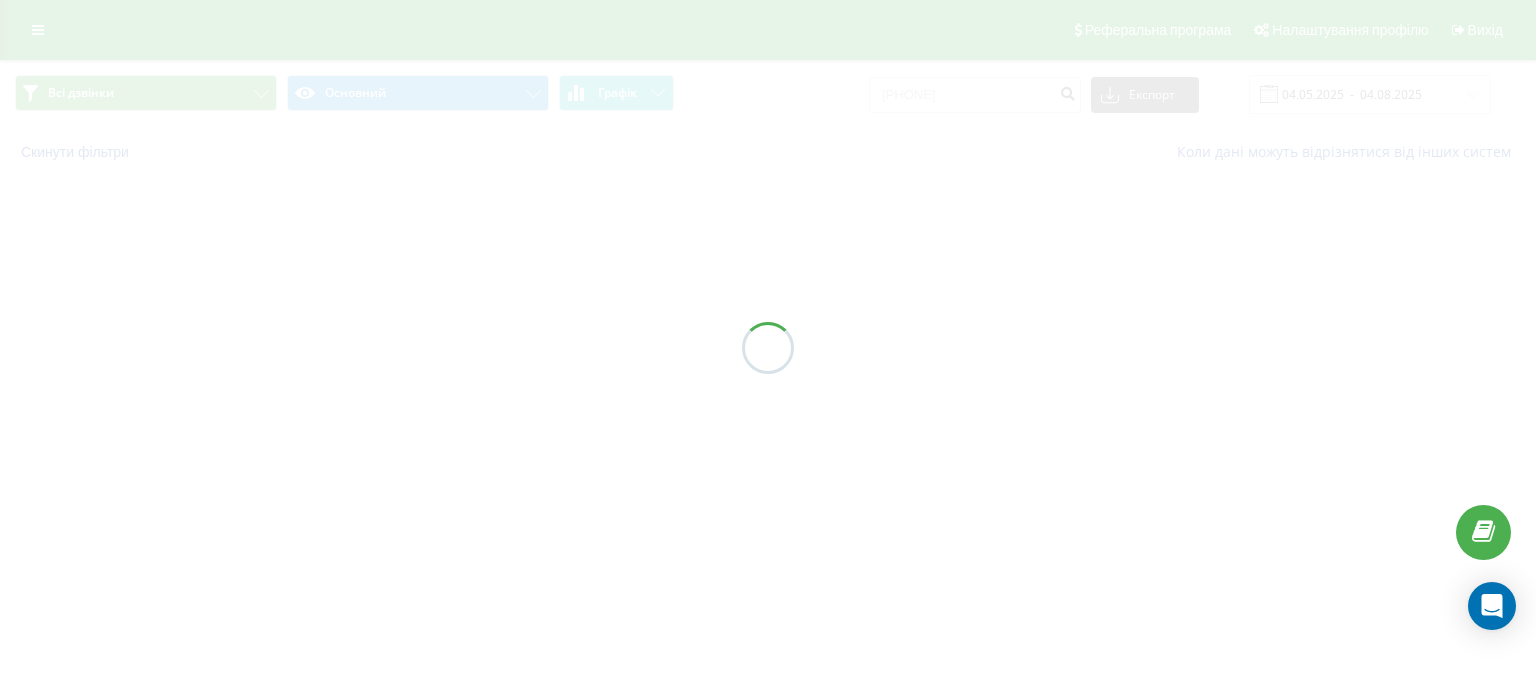 scroll, scrollTop: 0, scrollLeft: 0, axis: both 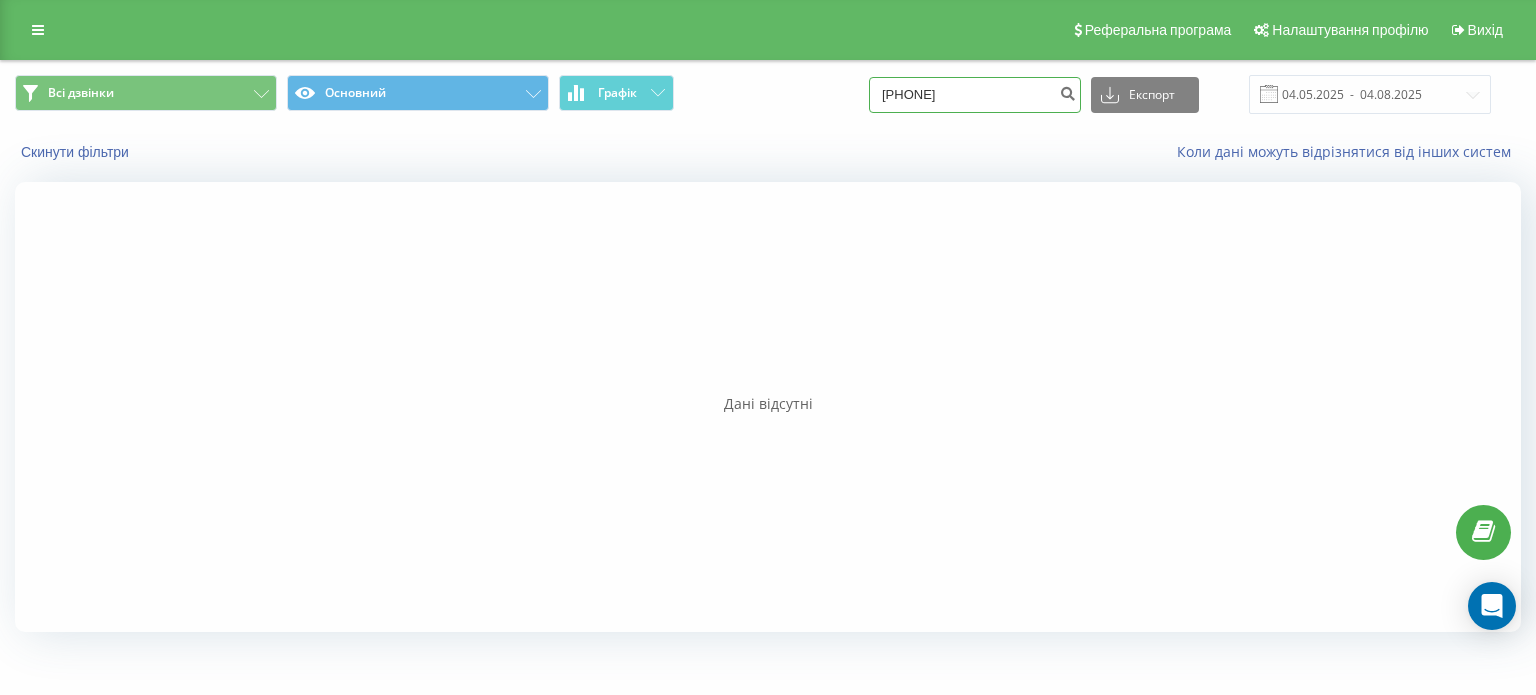 click on "+380674959730" at bounding box center (975, 95) 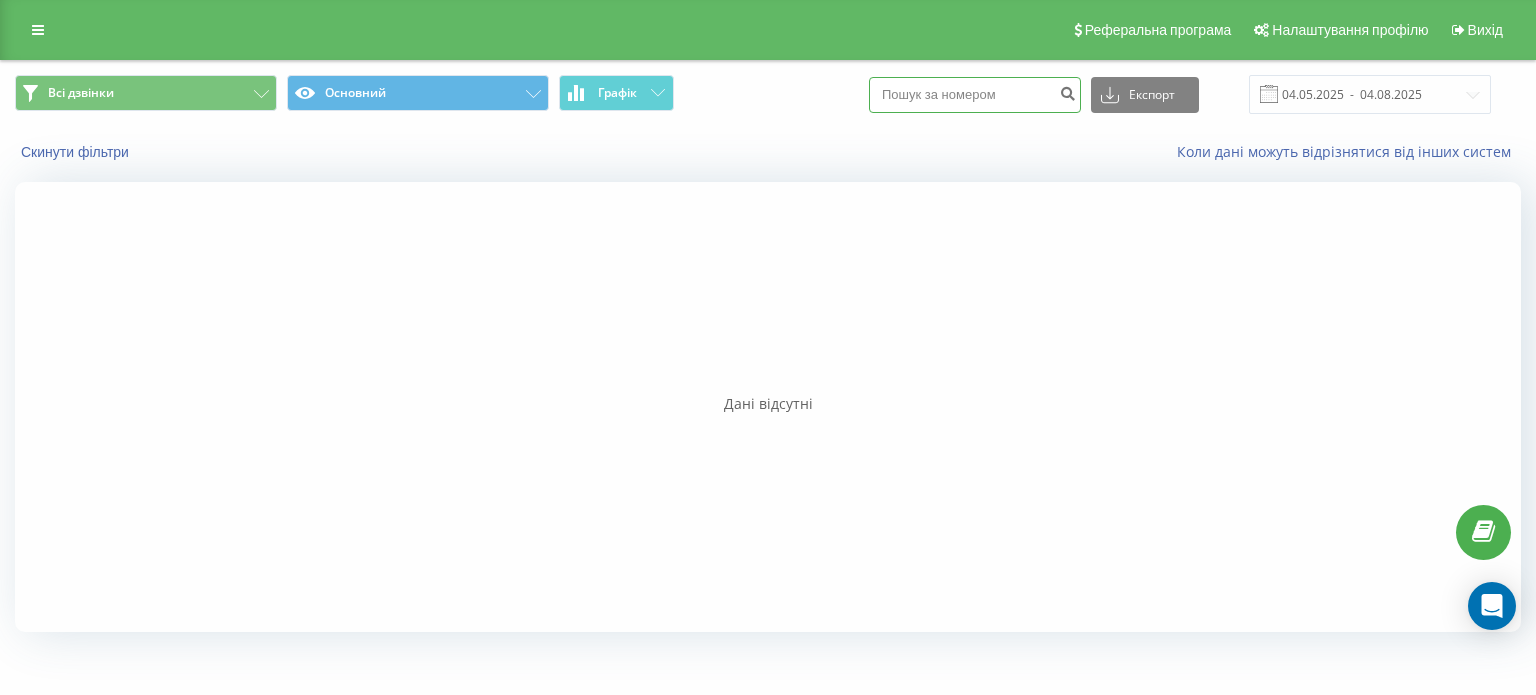 paste on "0674959730" 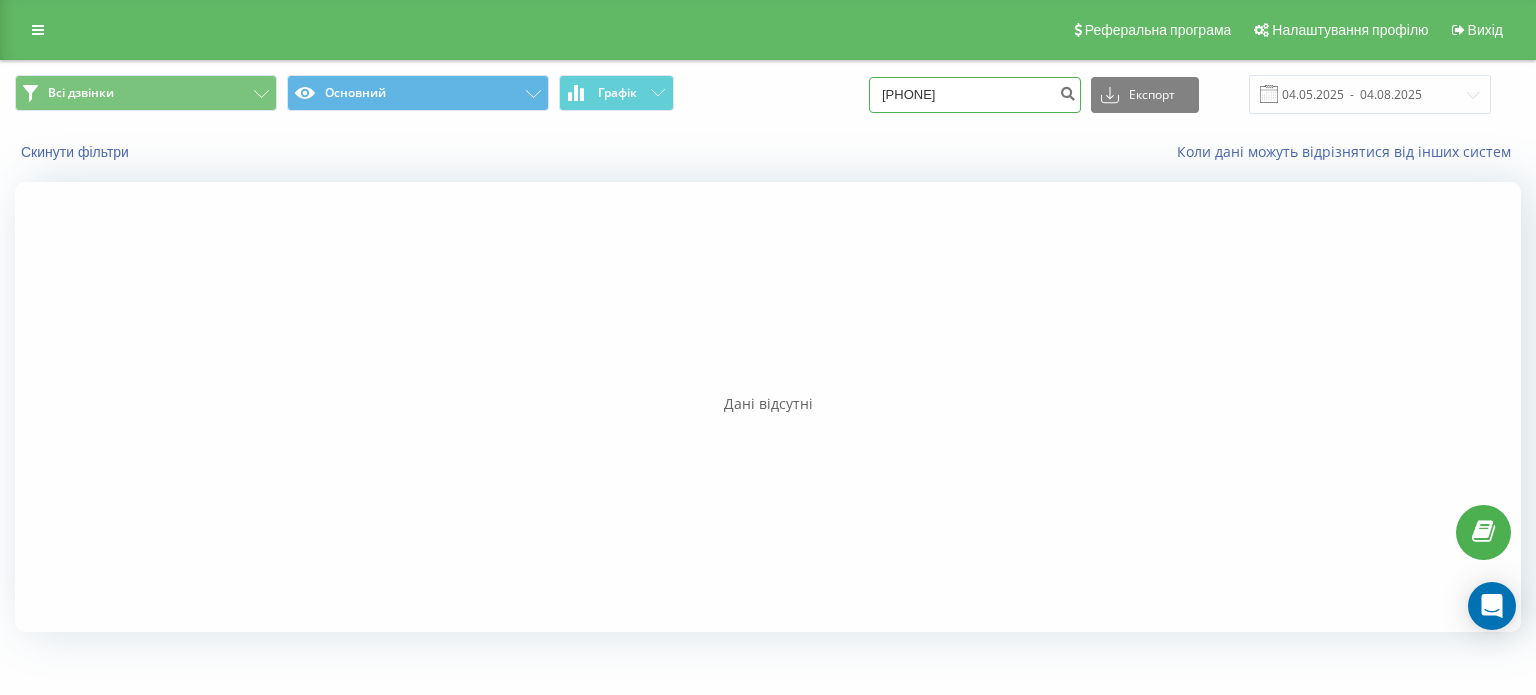 type on "0674959730" 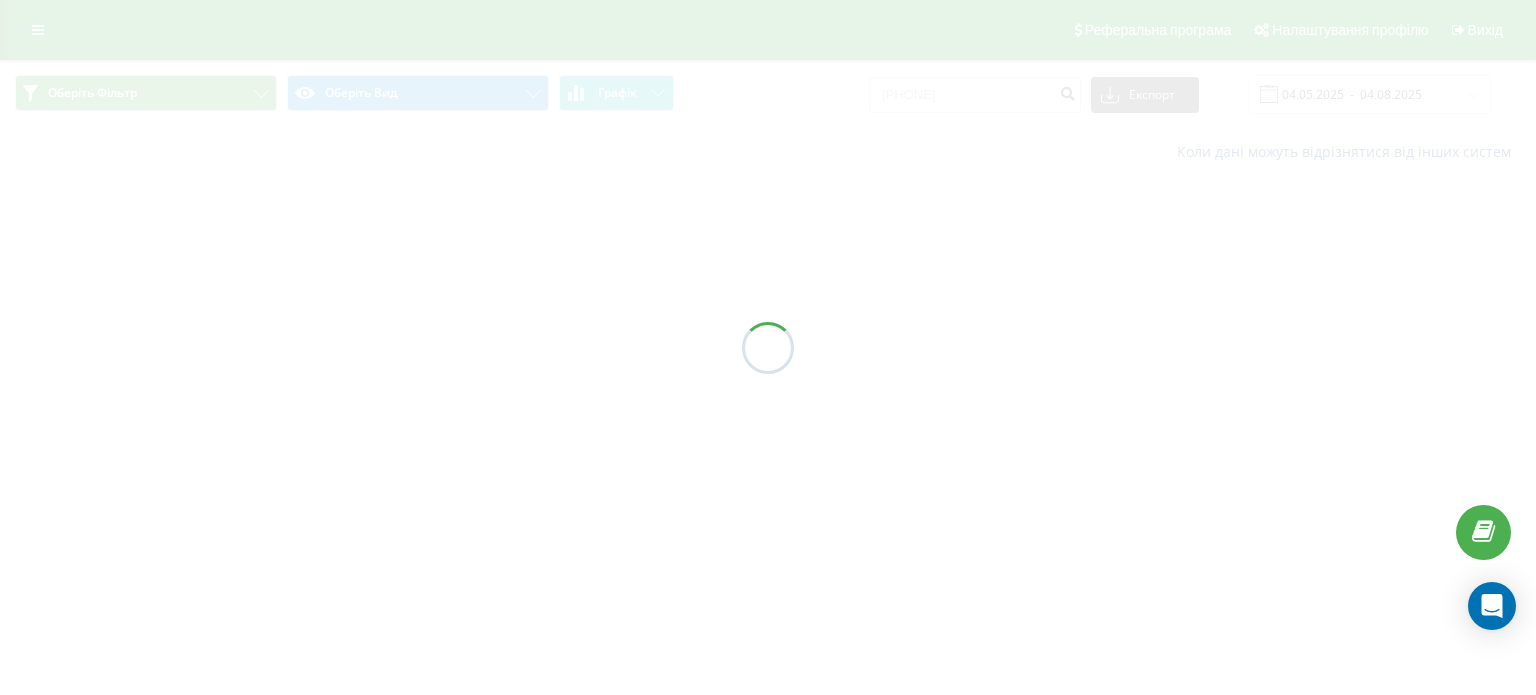 scroll, scrollTop: 0, scrollLeft: 0, axis: both 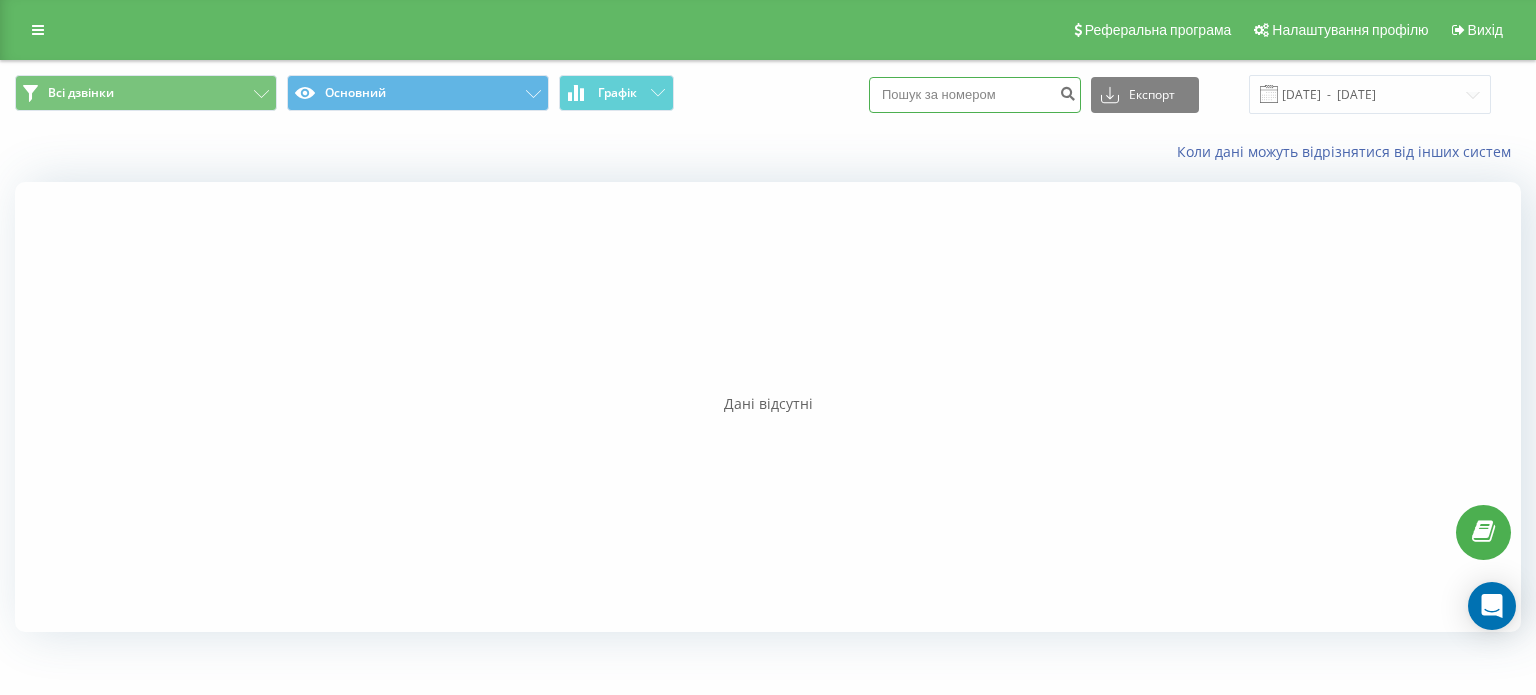 click at bounding box center [975, 95] 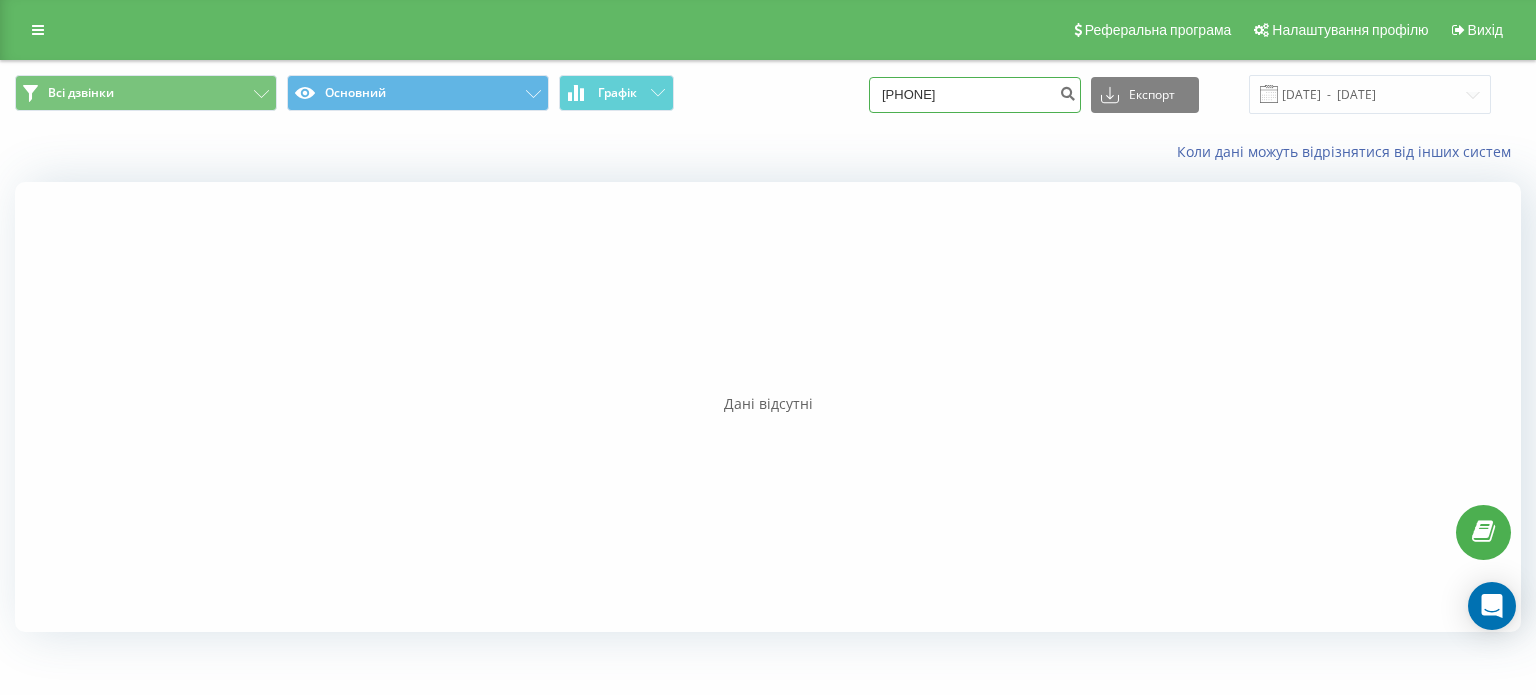 type on "[PHONE]" 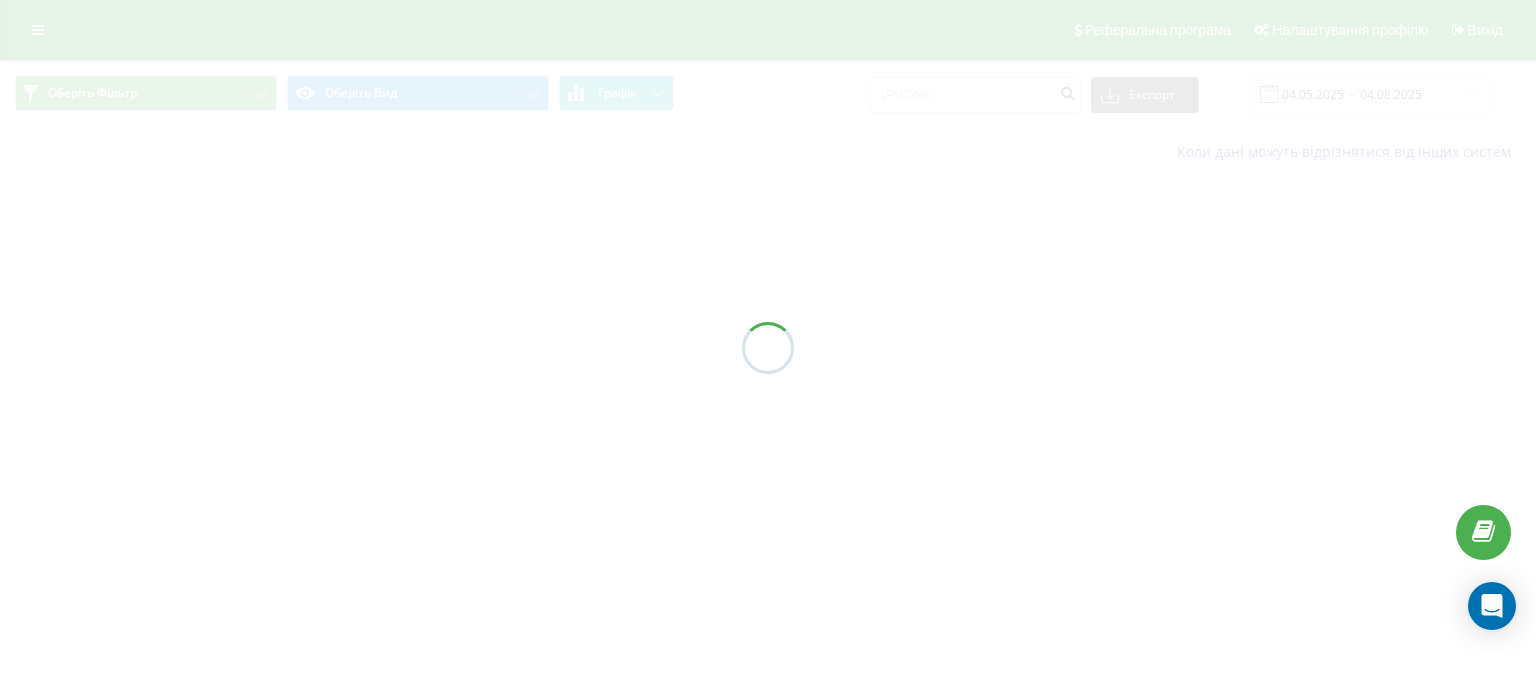scroll, scrollTop: 0, scrollLeft: 0, axis: both 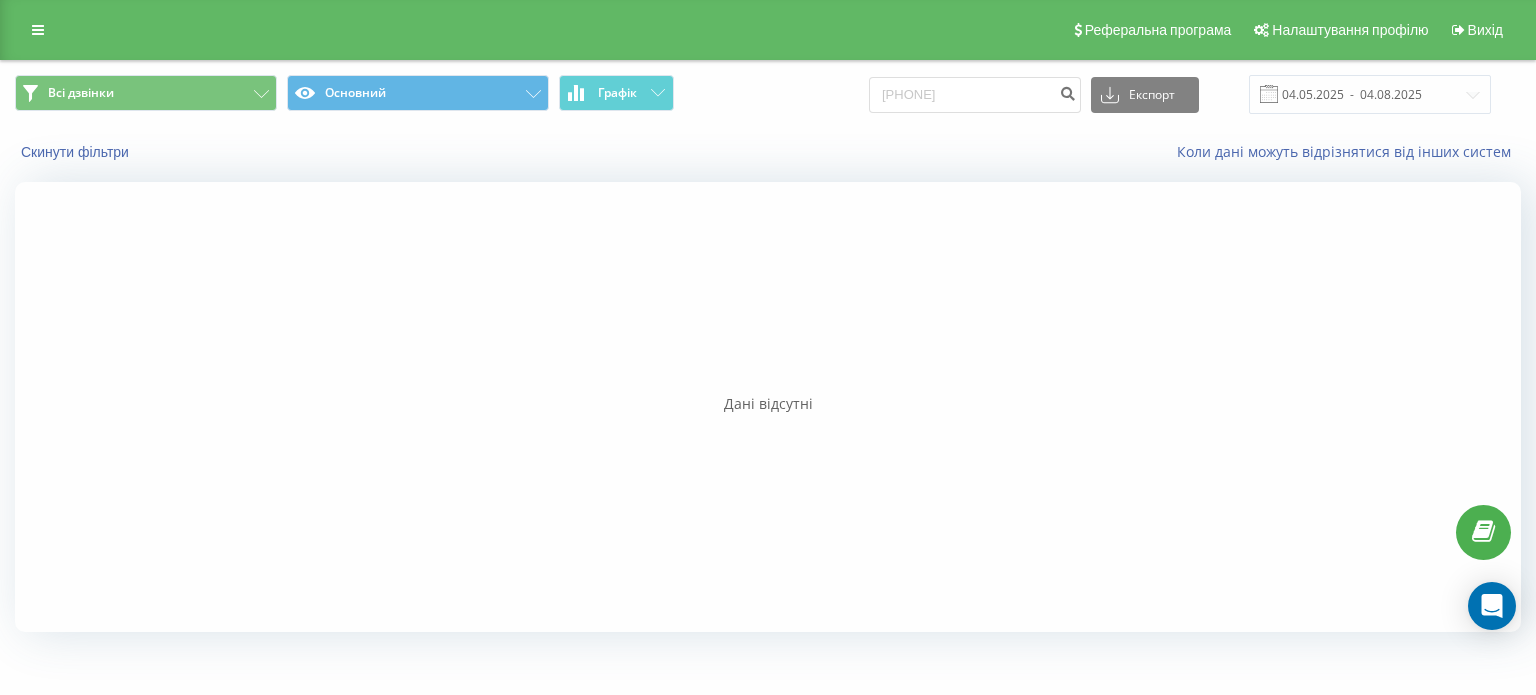 click at bounding box center (768, 407) 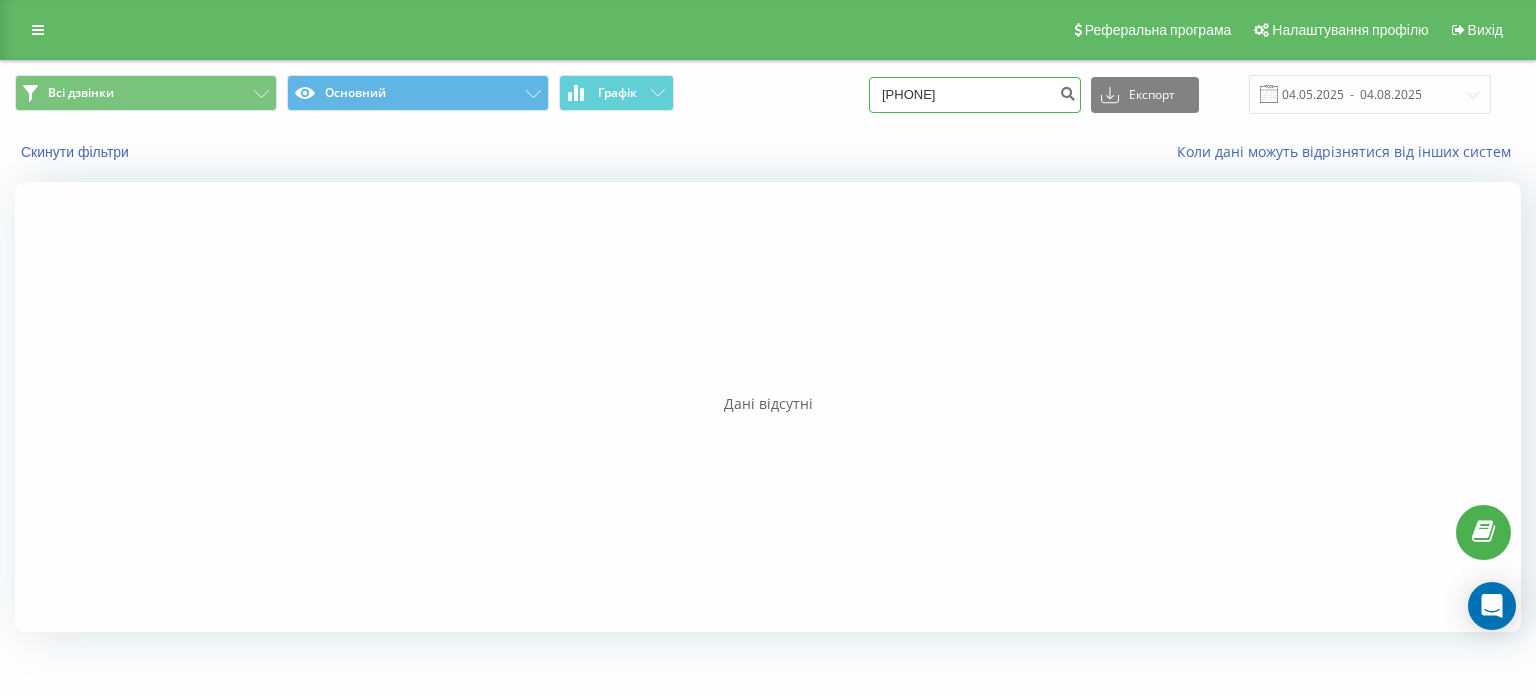 click on "[PHONE]" at bounding box center [975, 95] 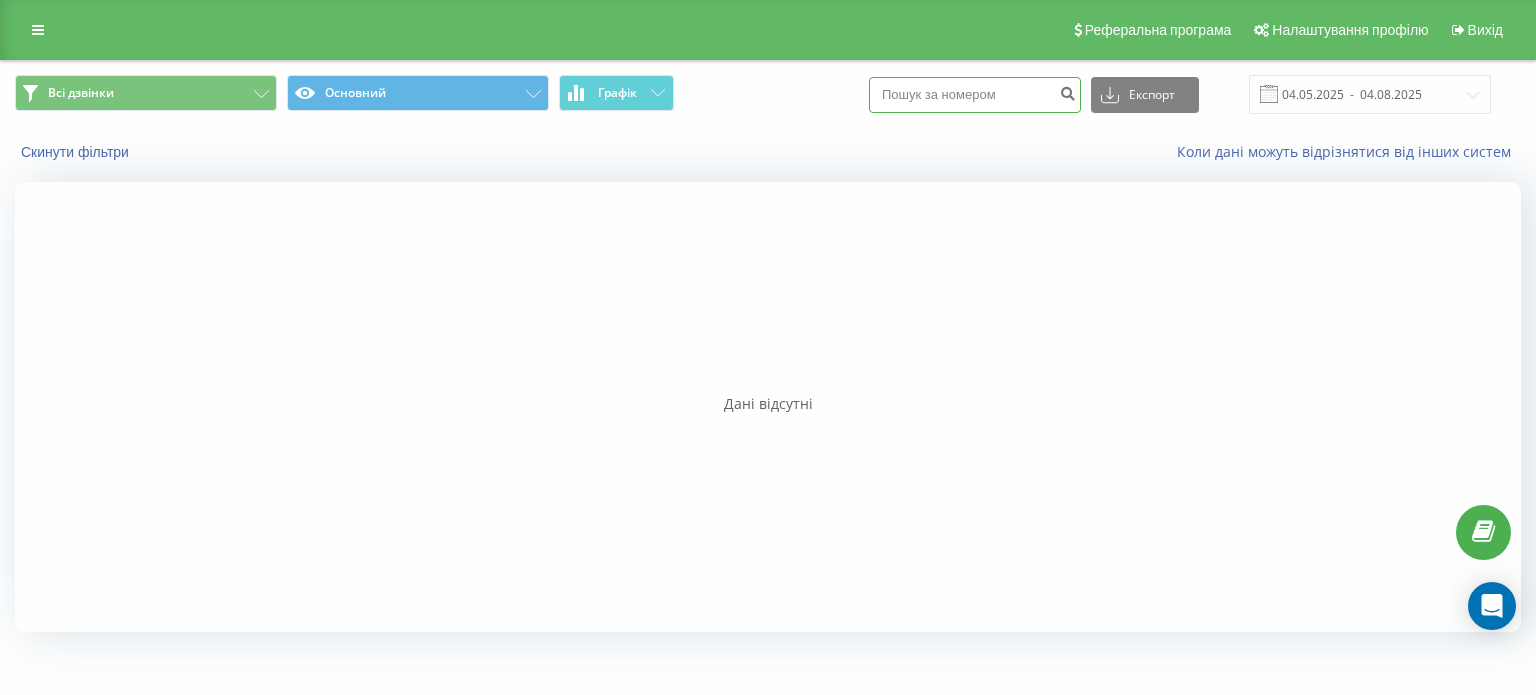 paste on "[PHONE]" 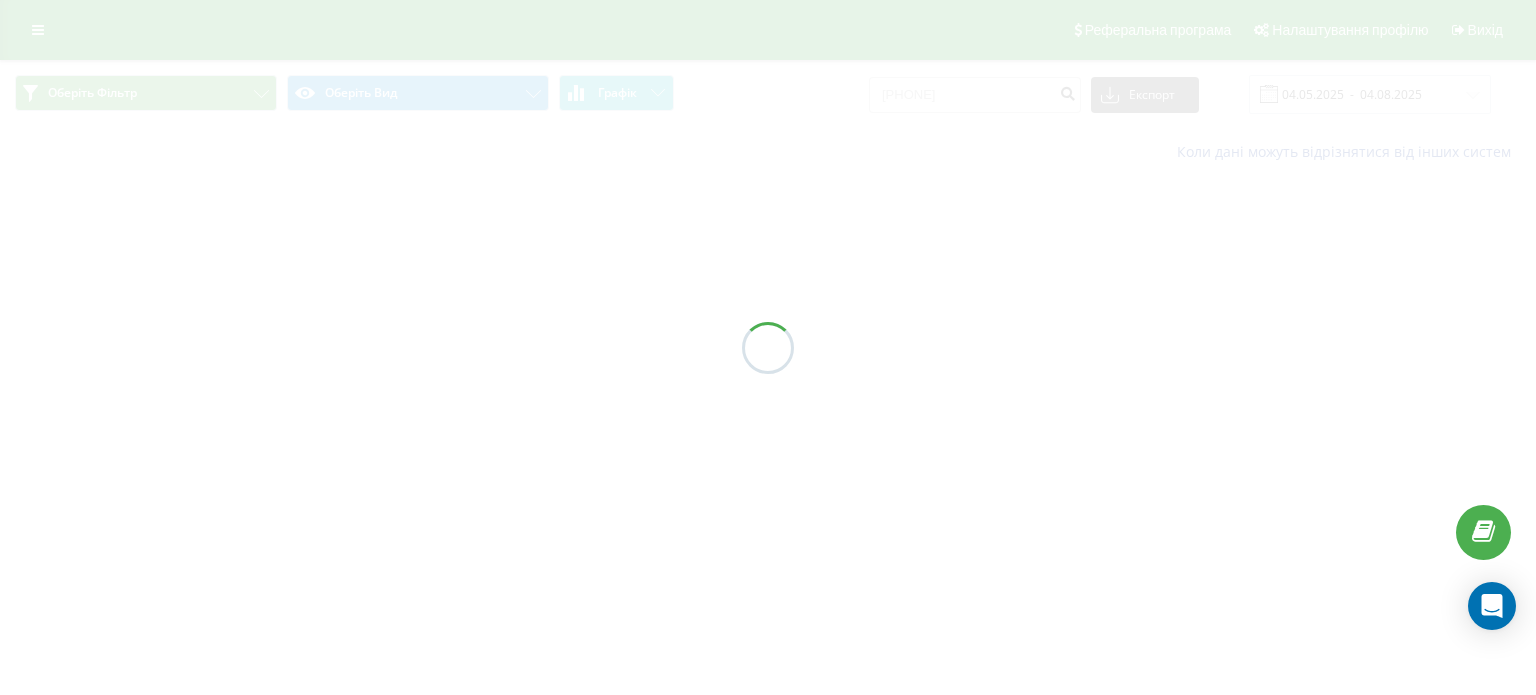 scroll, scrollTop: 0, scrollLeft: 0, axis: both 